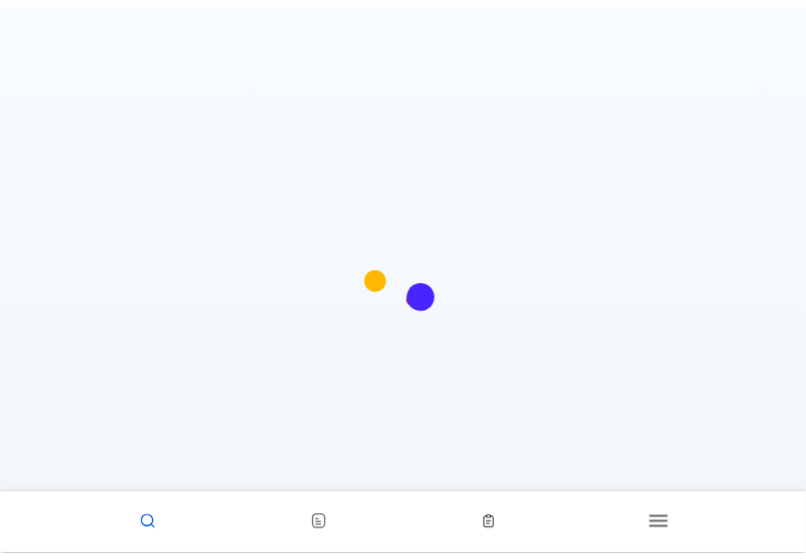 scroll, scrollTop: 0, scrollLeft: 0, axis: both 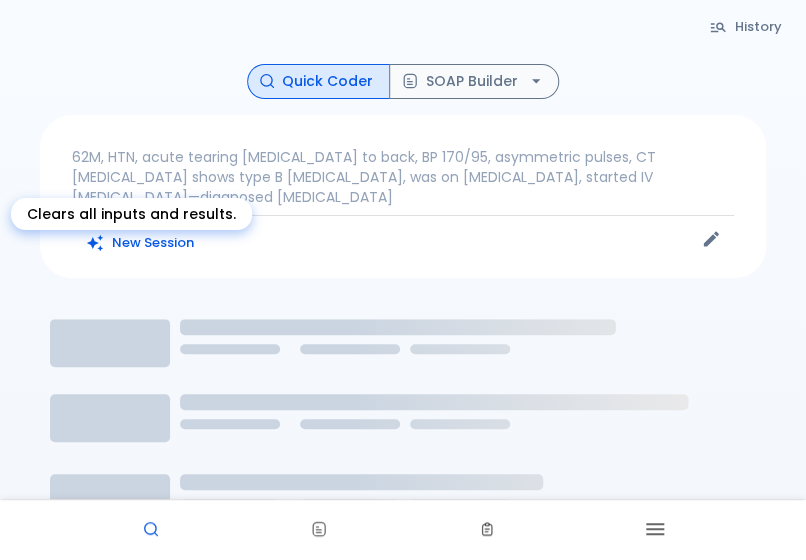 click on "New Session" at bounding box center (141, 243) 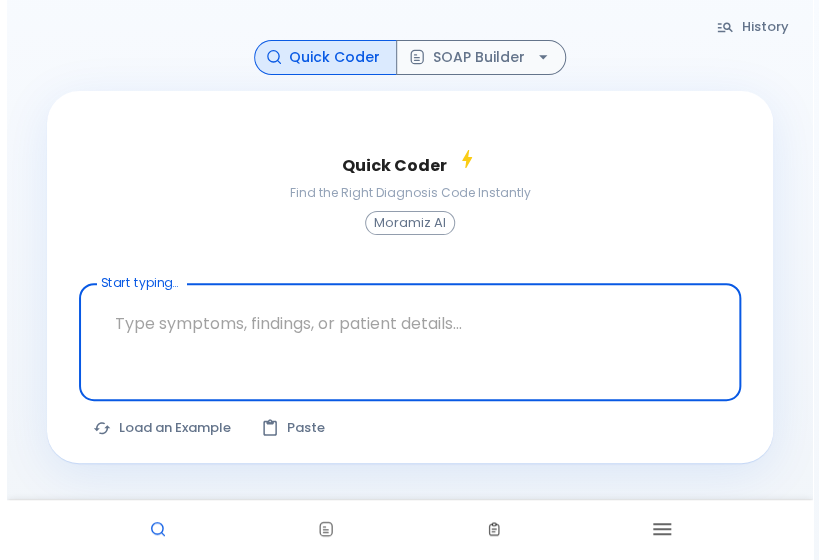 scroll, scrollTop: 88, scrollLeft: 0, axis: vertical 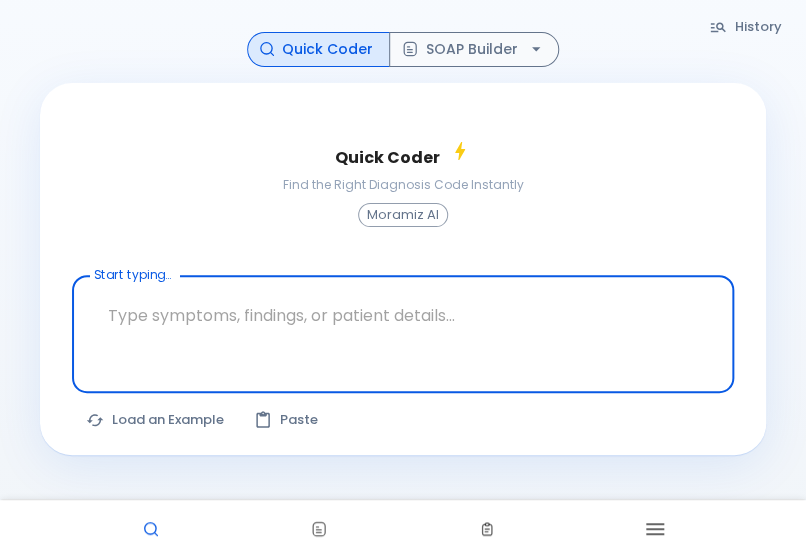 click at bounding box center [655, 530] 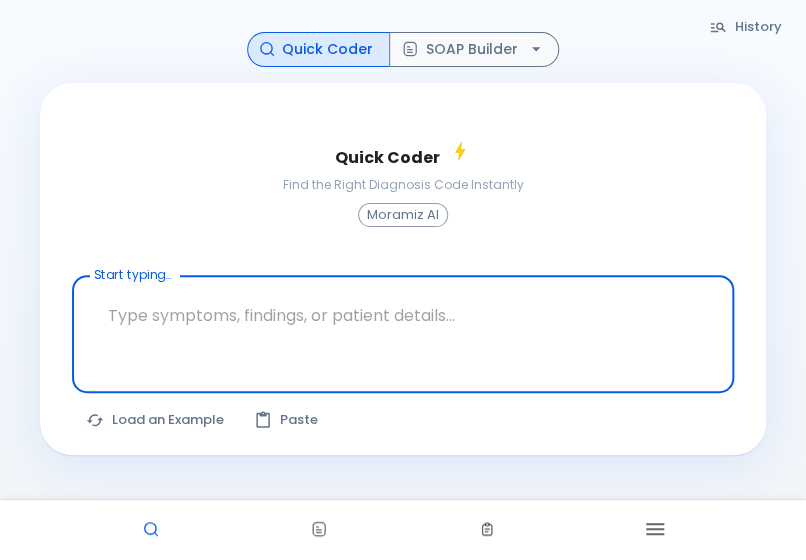 scroll, scrollTop: 88, scrollLeft: 0, axis: vertical 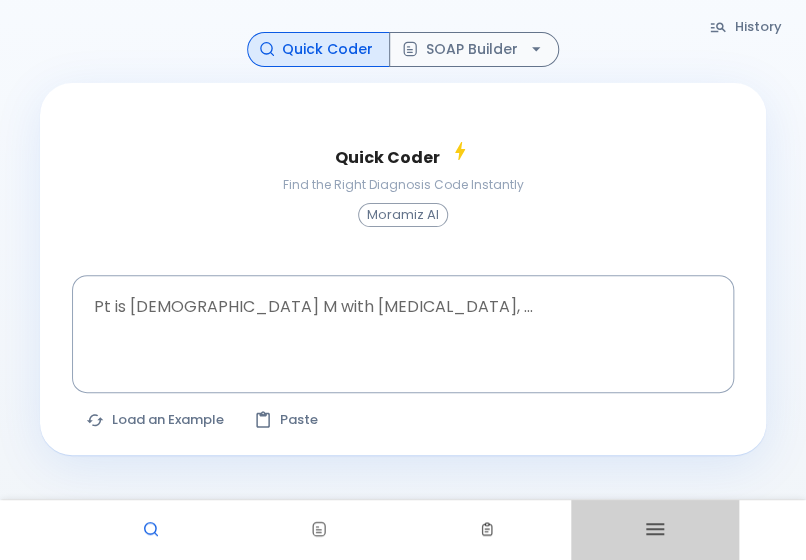 click 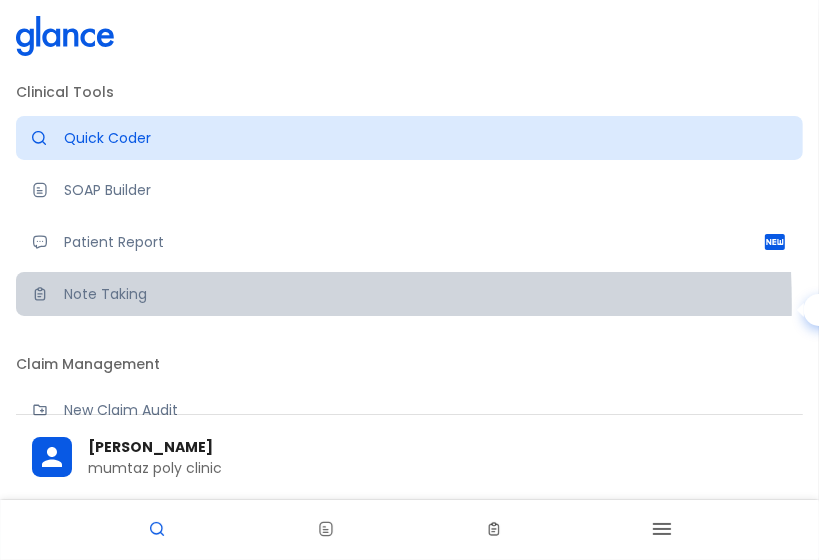 click on "Note Taking" at bounding box center [425, 294] 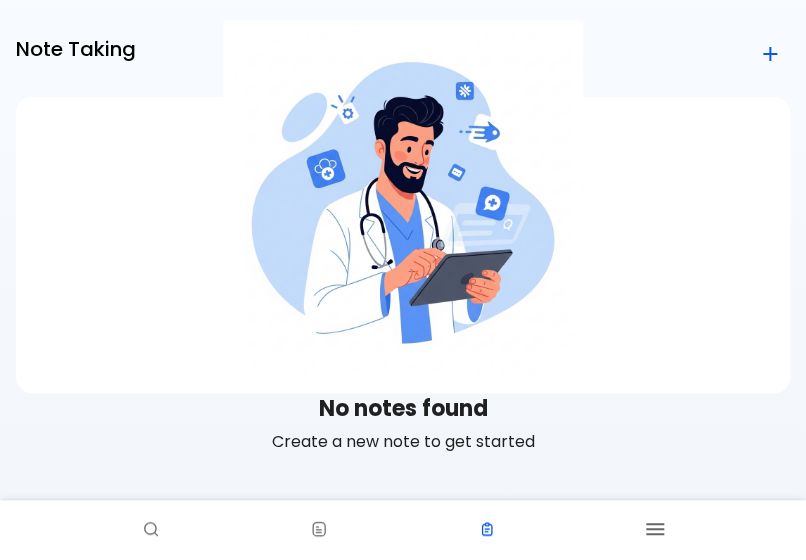 scroll, scrollTop: 0, scrollLeft: 0, axis: both 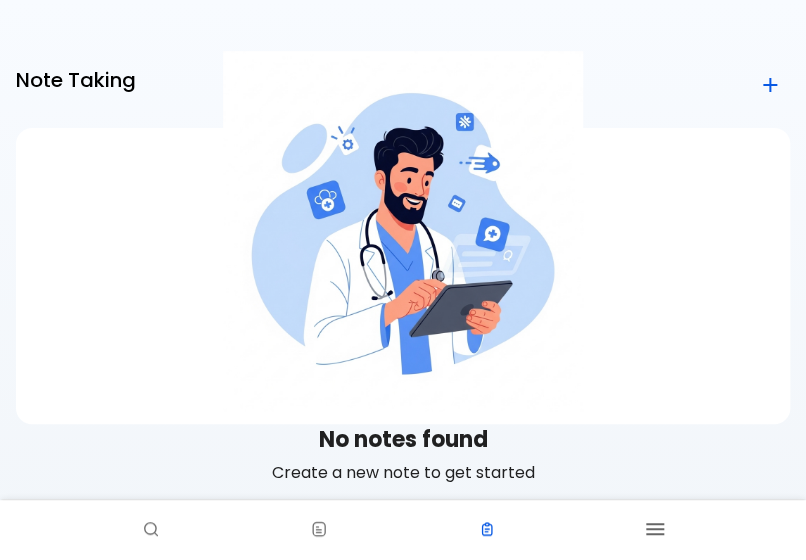 click 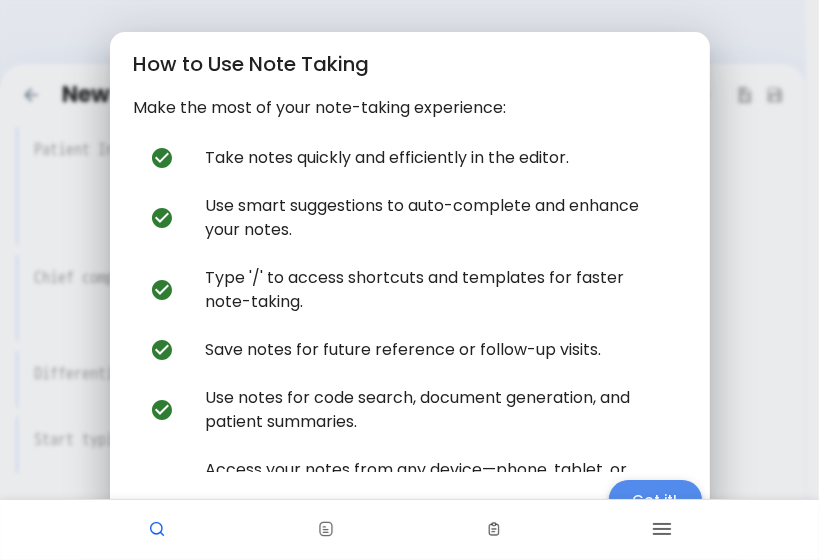 click on "Got it!" at bounding box center (655, 500) 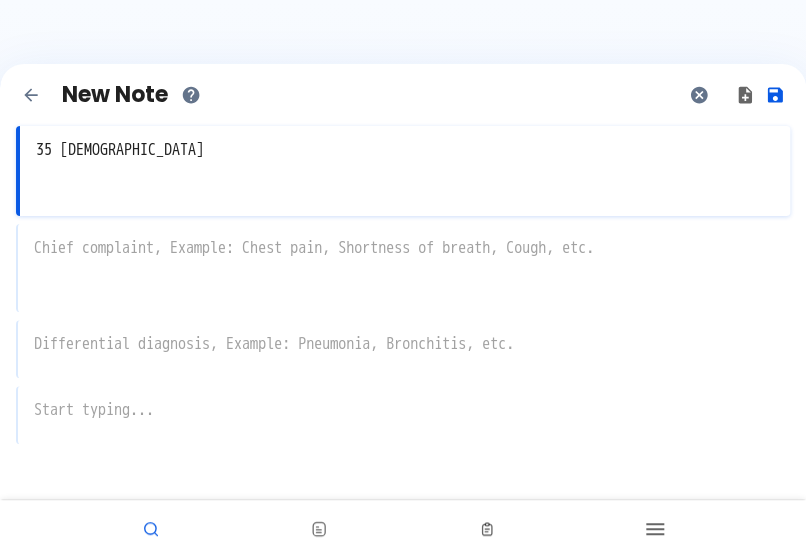type on "35 [DEMOGRAPHIC_DATA]" 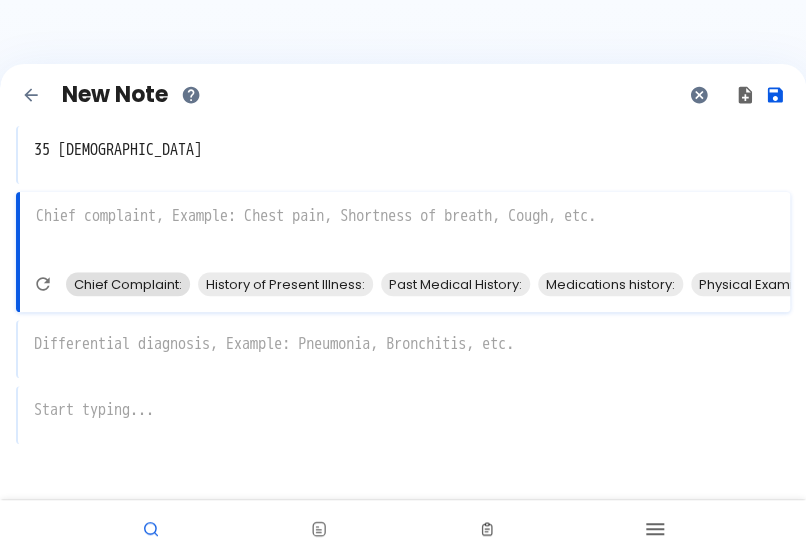 click on "Chief Complaint:" at bounding box center (128, 284) 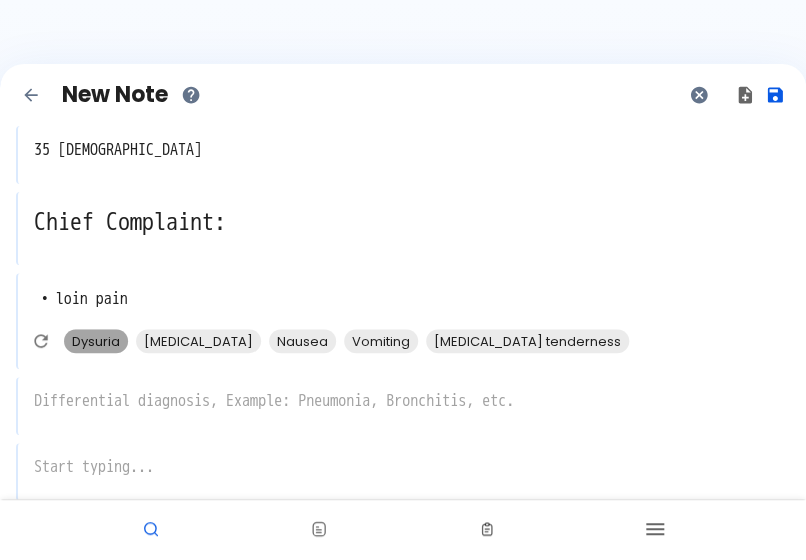 click on "Dysuria" at bounding box center (96, 341) 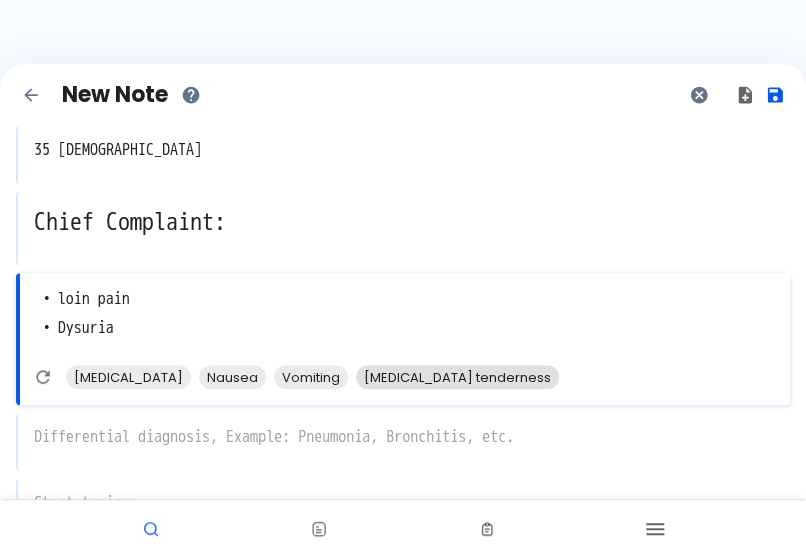 click on "[MEDICAL_DATA] tenderness" at bounding box center (457, 377) 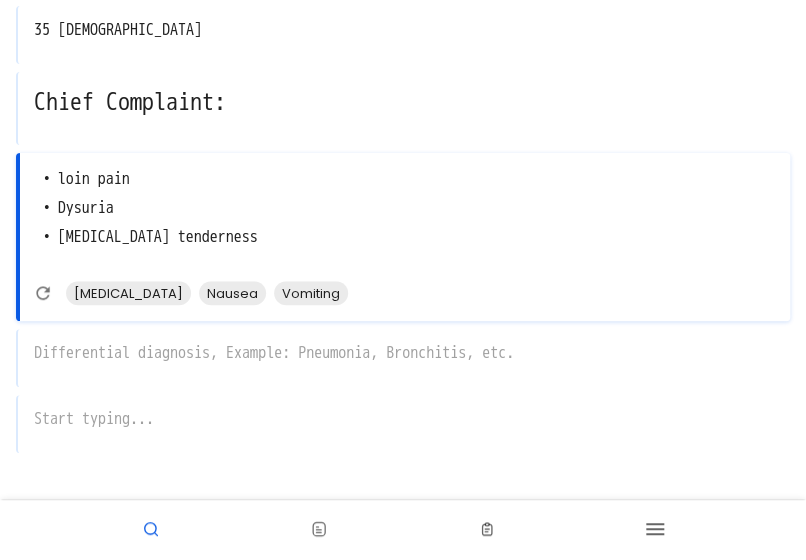 scroll, scrollTop: 177, scrollLeft: 0, axis: vertical 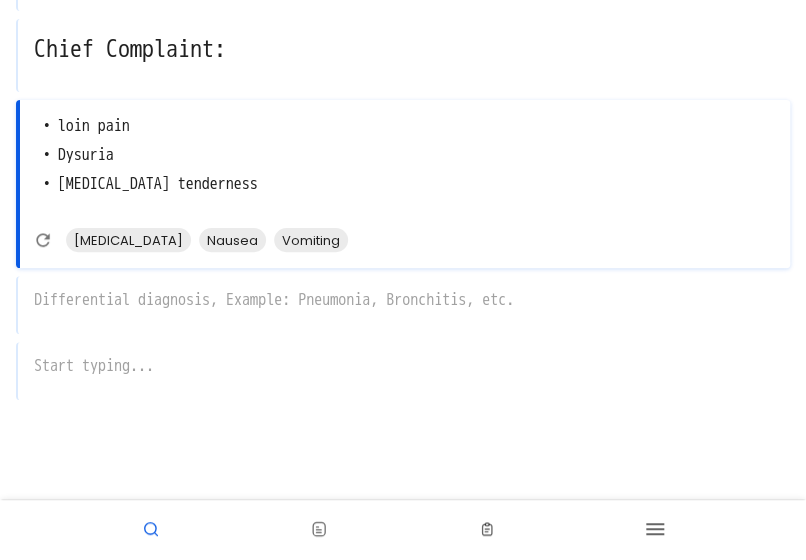 click on "x" at bounding box center (403, 305) 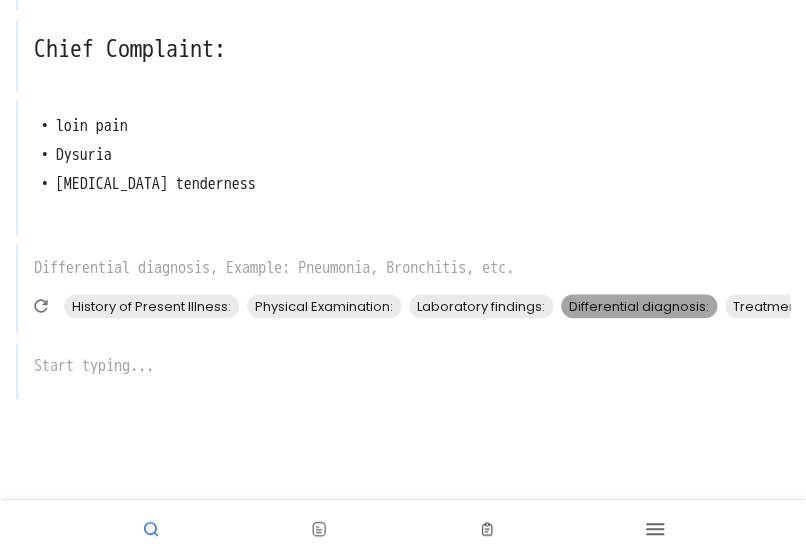 click on "Differential diagnosis:" at bounding box center [639, 306] 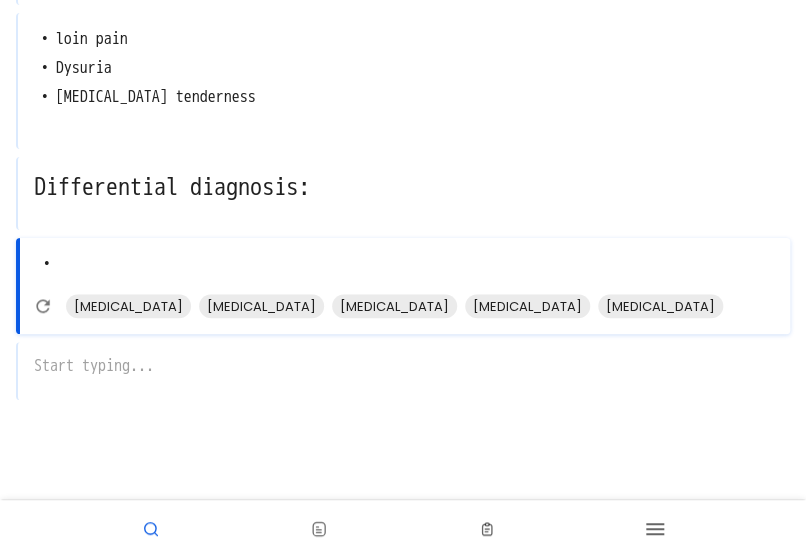 scroll, scrollTop: 264, scrollLeft: 0, axis: vertical 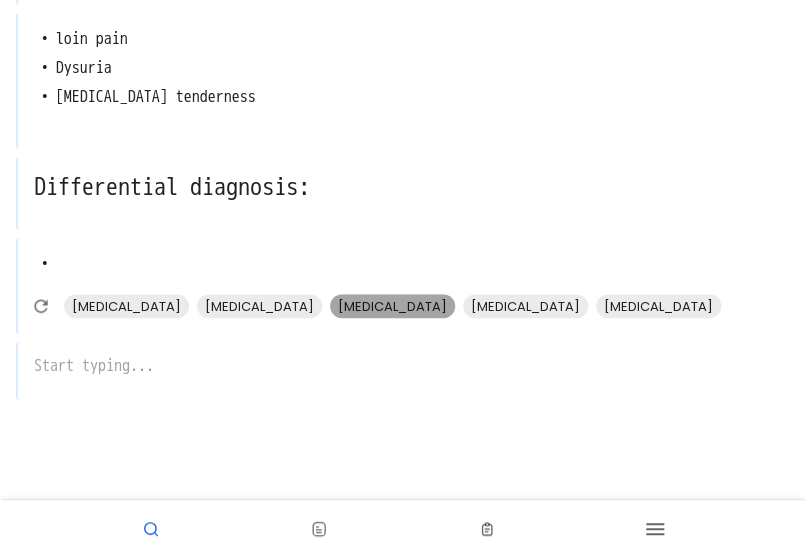 click on "[MEDICAL_DATA]" at bounding box center (392, 306) 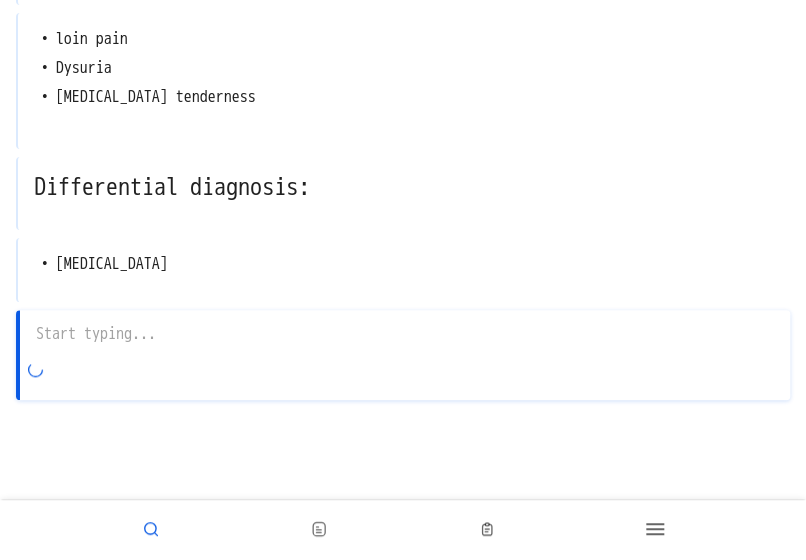 click on "x" at bounding box center (403, 355) 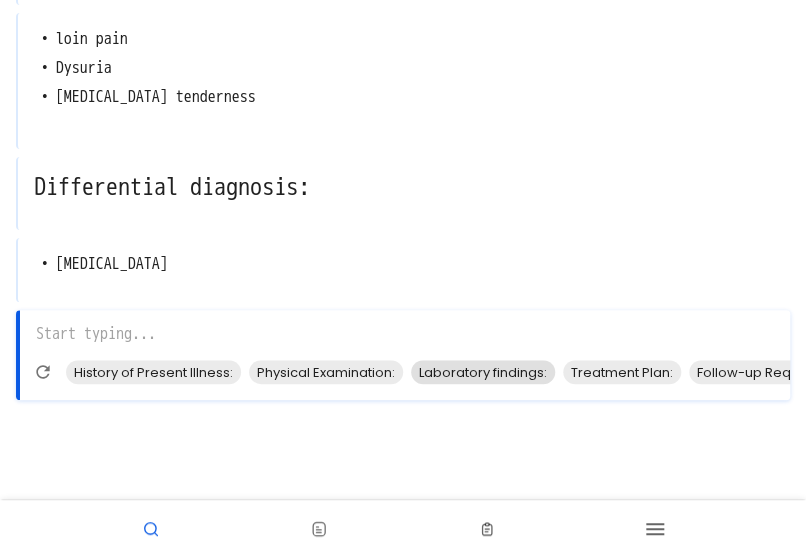 click on "Laboratory findings:" at bounding box center (483, 372) 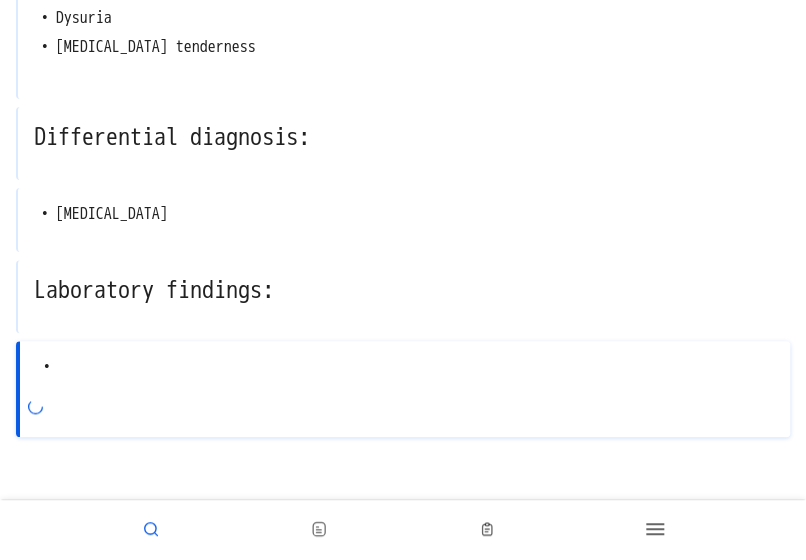 scroll, scrollTop: 351, scrollLeft: 0, axis: vertical 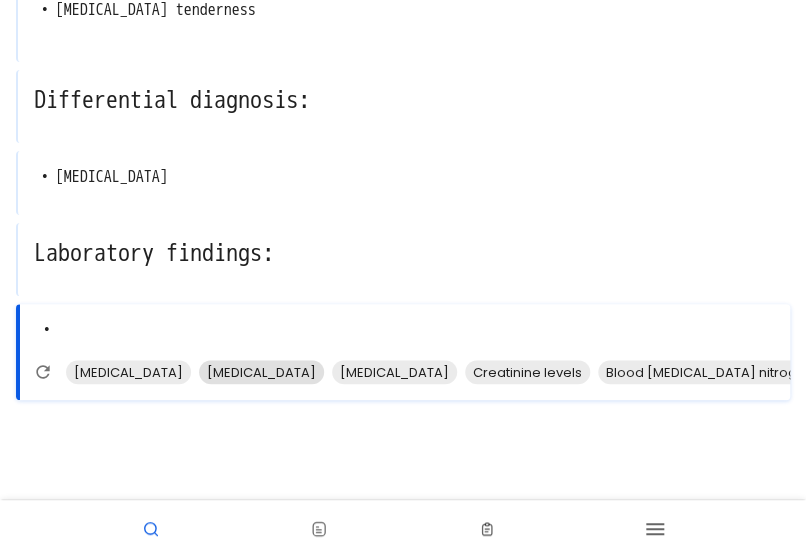 click on "[MEDICAL_DATA]" at bounding box center (128, 372) 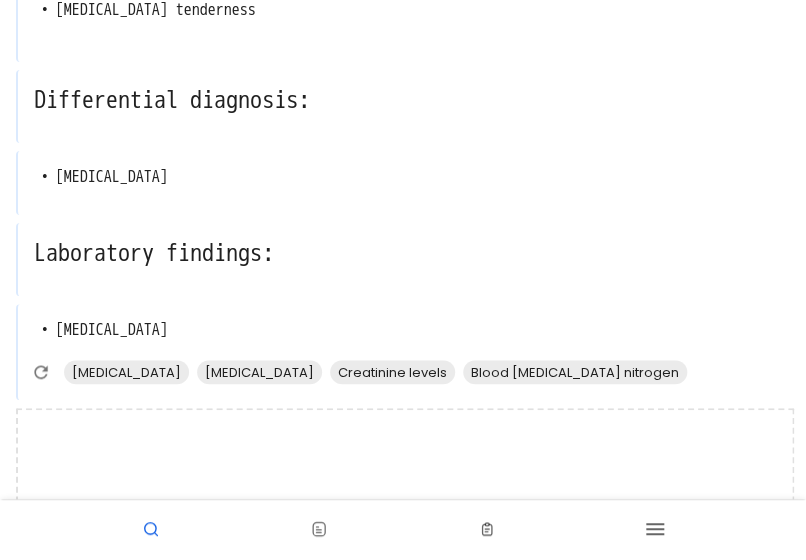 click at bounding box center [405, 460] 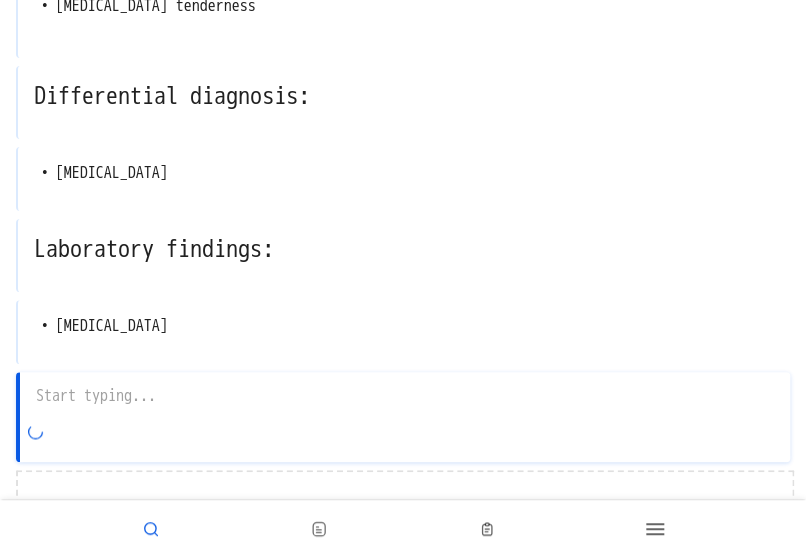 scroll, scrollTop: 417, scrollLeft: 0, axis: vertical 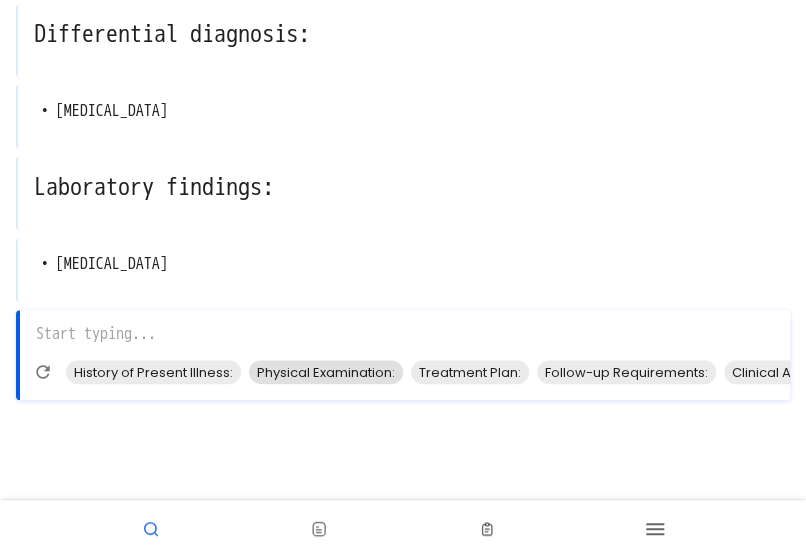 click on "Physical Examination:" at bounding box center (326, 372) 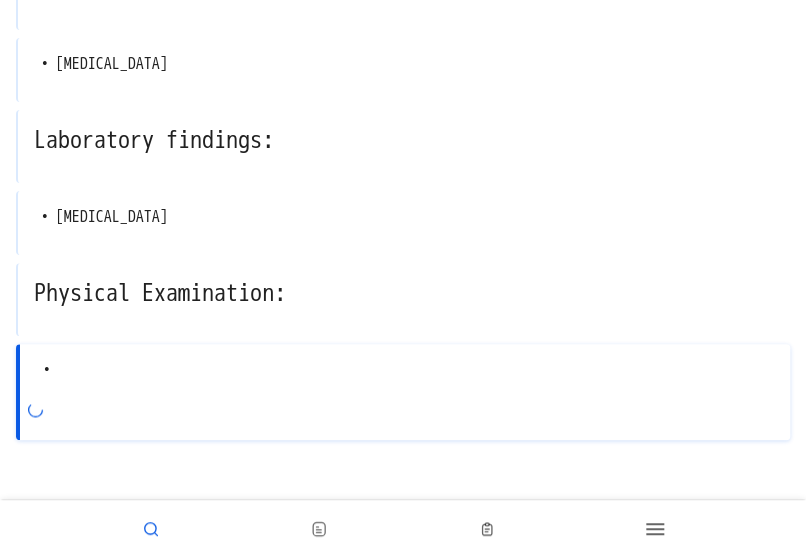 scroll, scrollTop: 504, scrollLeft: 0, axis: vertical 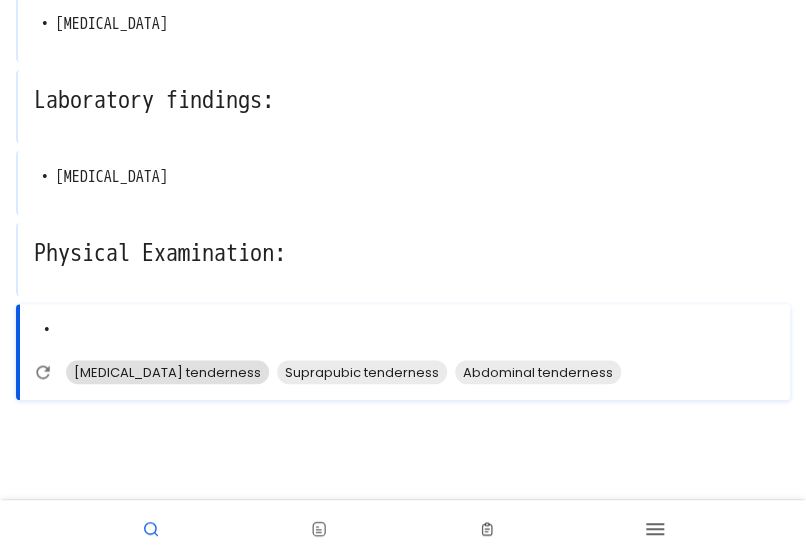 click on "[MEDICAL_DATA] tenderness" at bounding box center [167, 372] 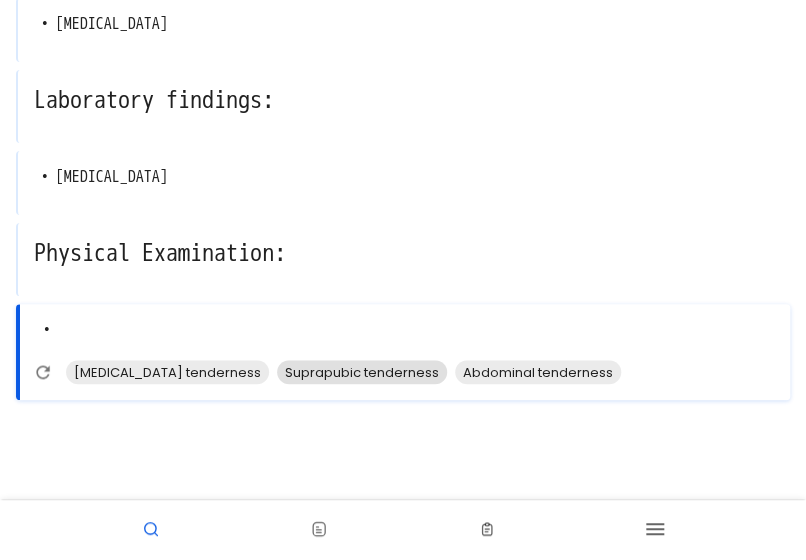 type on "• [MEDICAL_DATA] tenderness" 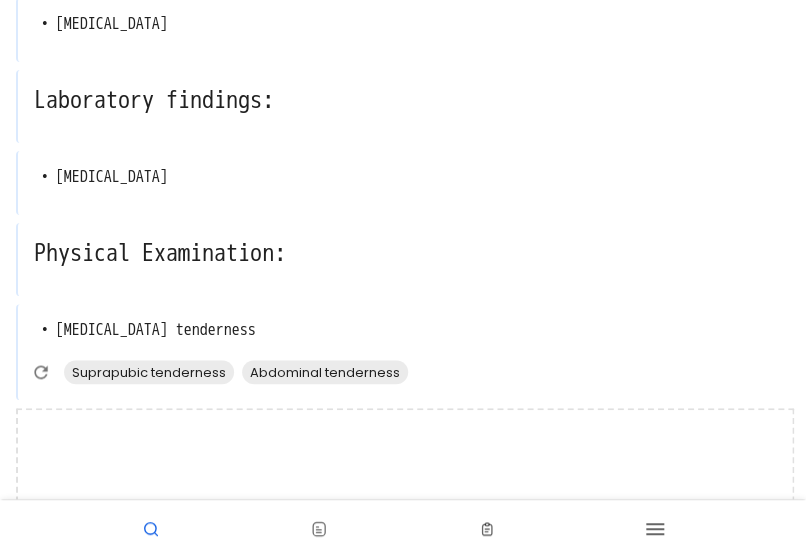 click at bounding box center [405, 460] 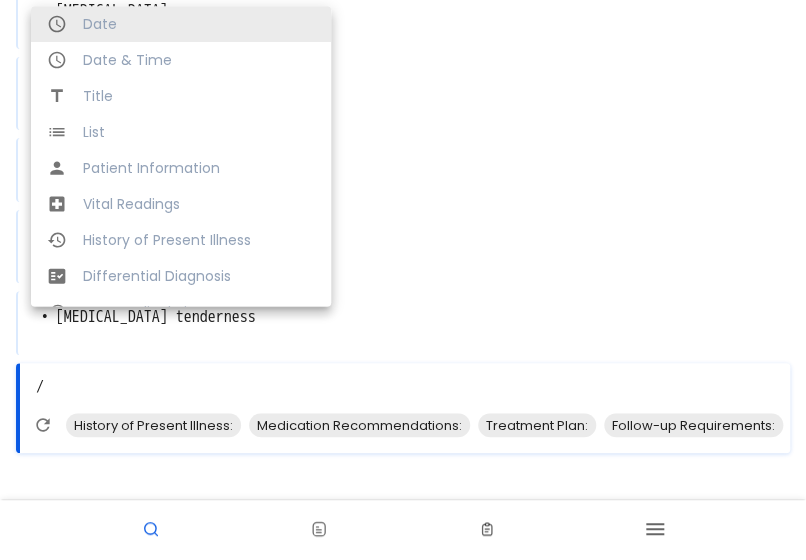 scroll, scrollTop: 490, scrollLeft: 0, axis: vertical 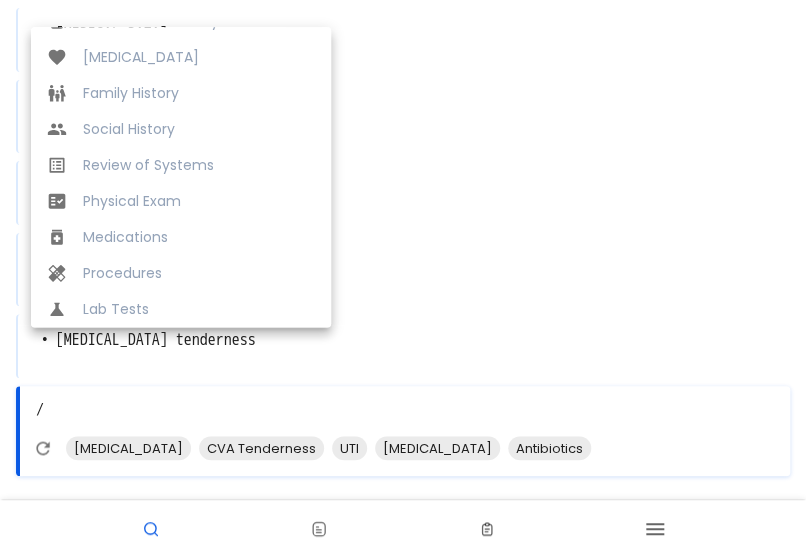 click on "Medications" at bounding box center [199, 237] 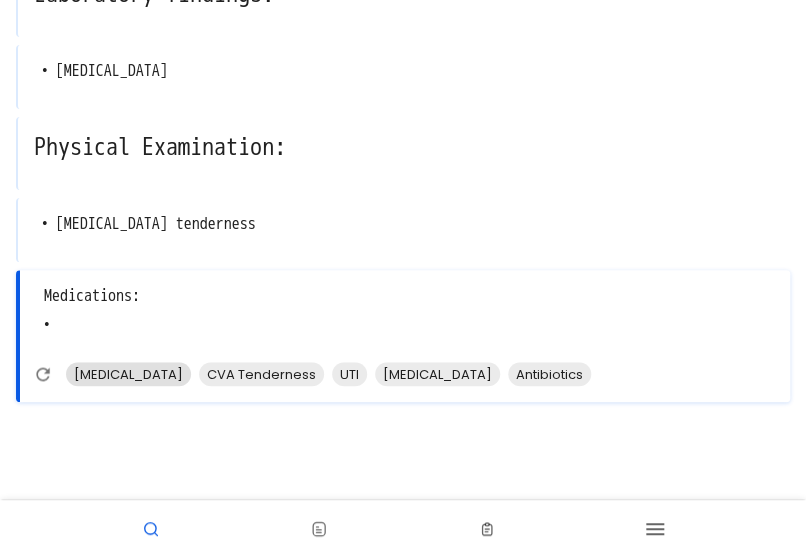scroll, scrollTop: 612, scrollLeft: 0, axis: vertical 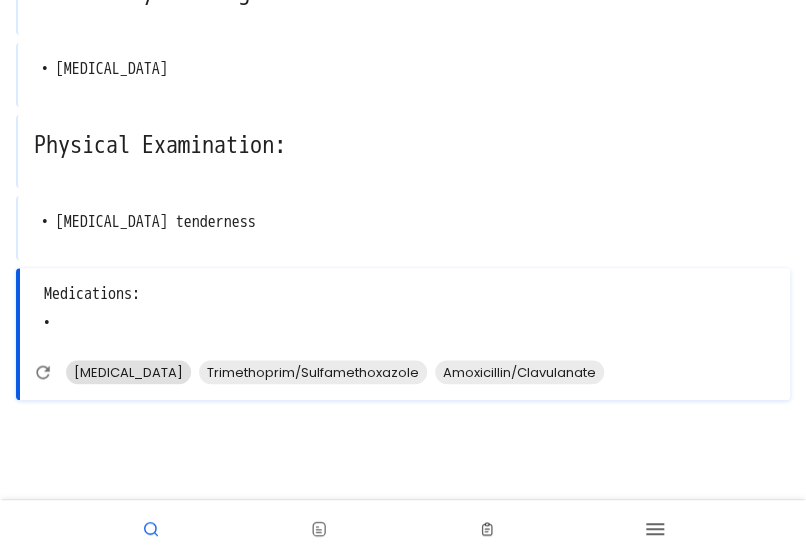 click on "[MEDICAL_DATA]" at bounding box center [128, 372] 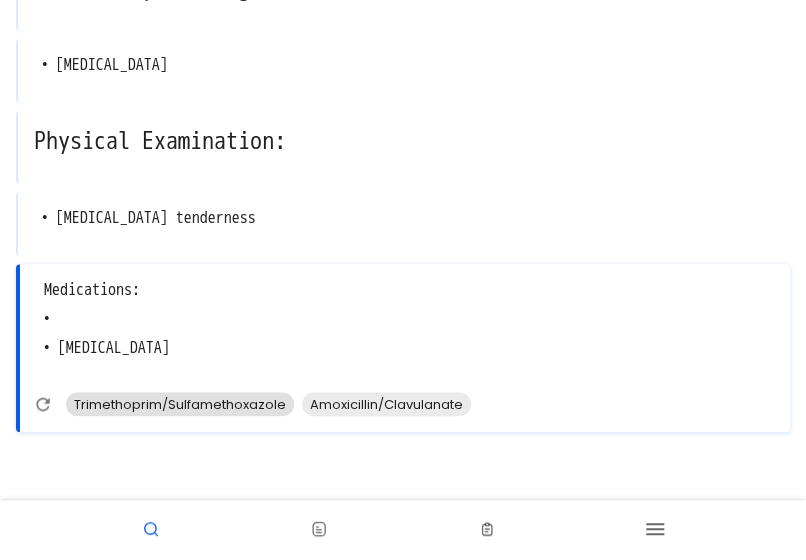 click on "Trimethoprim/Sulfamethoxazole" at bounding box center (180, 404) 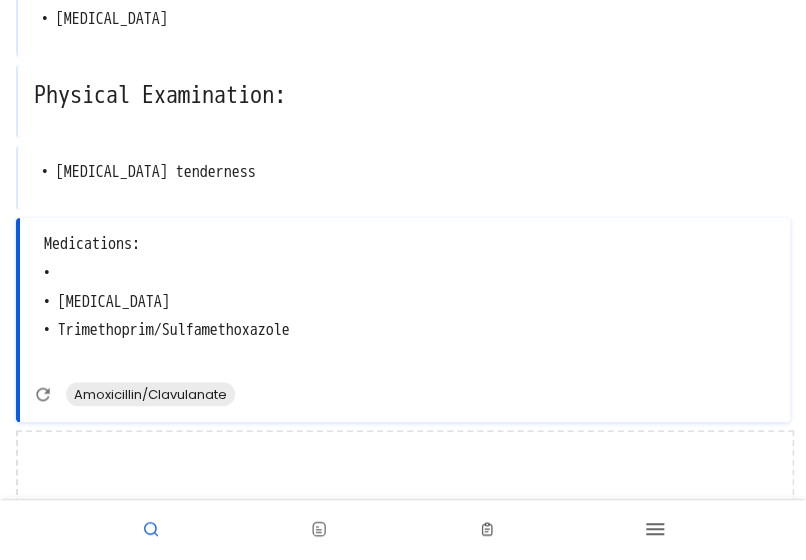 scroll, scrollTop: 684, scrollLeft: 0, axis: vertical 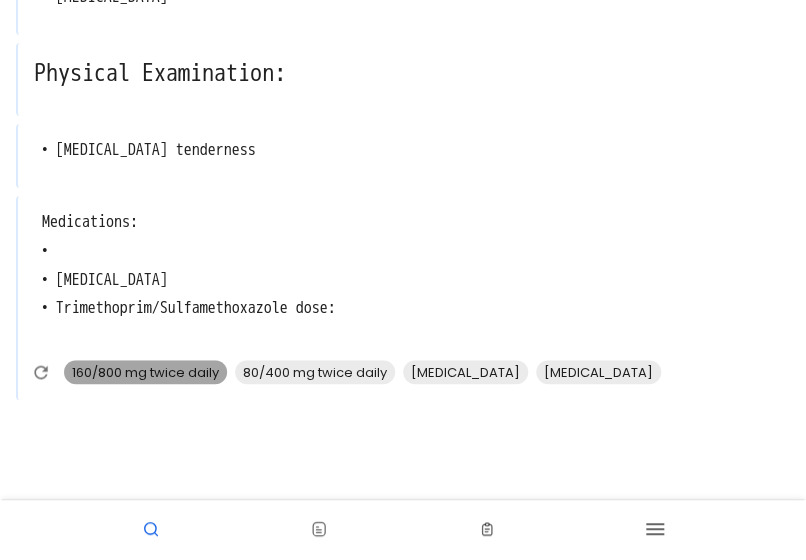 click on "160/800 mg twice daily" at bounding box center (145, 372) 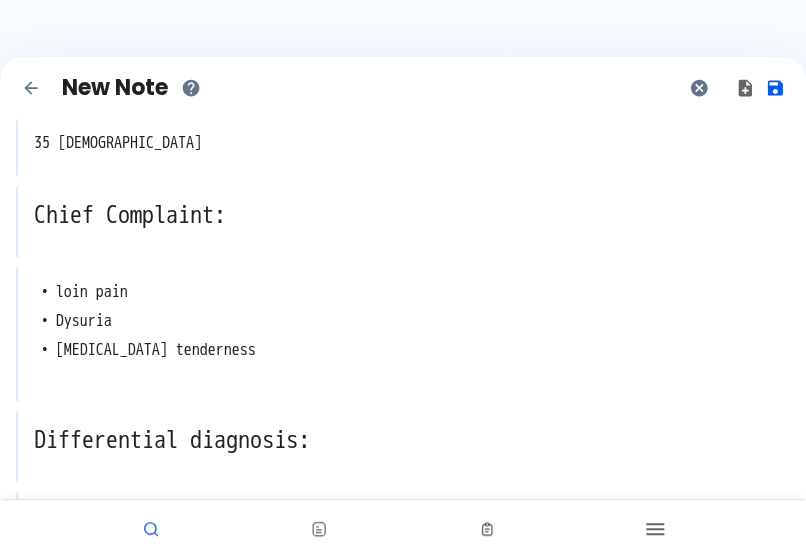 scroll, scrollTop: 0, scrollLeft: 0, axis: both 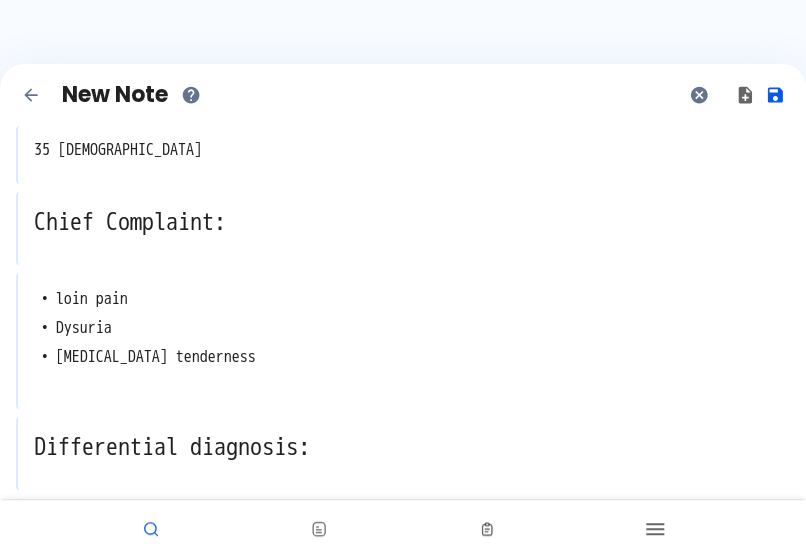 click 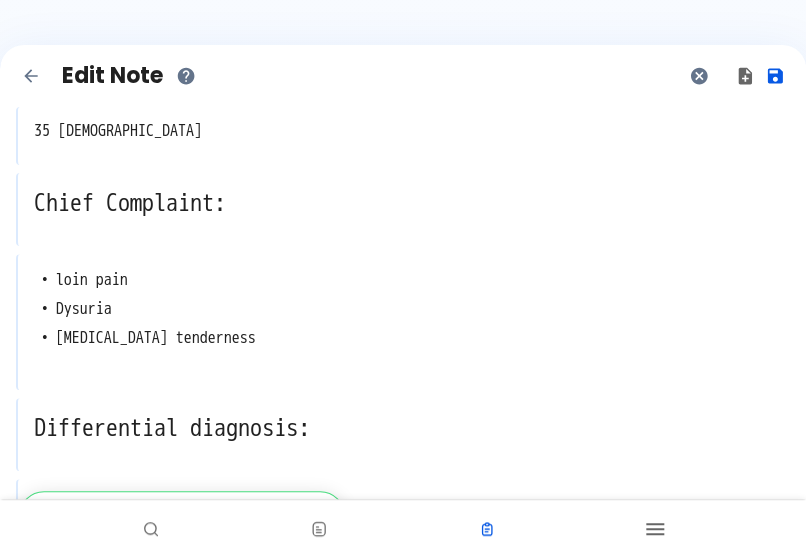 scroll, scrollTop: 0, scrollLeft: 0, axis: both 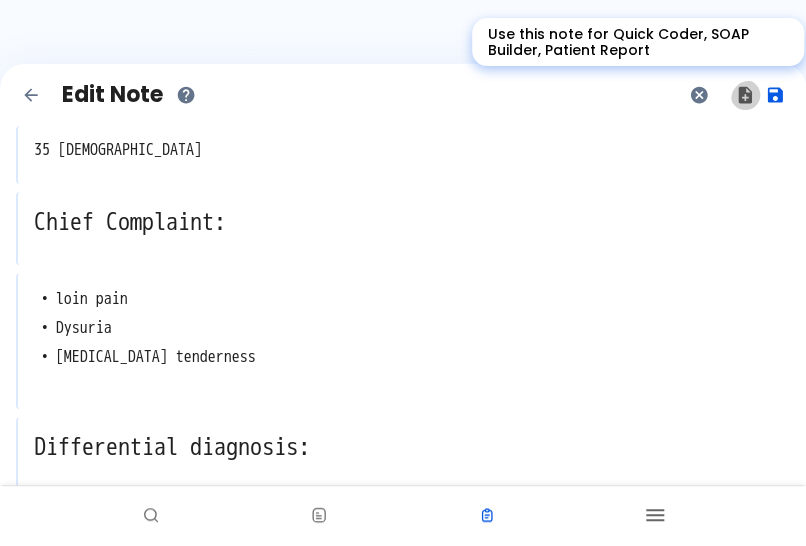 click 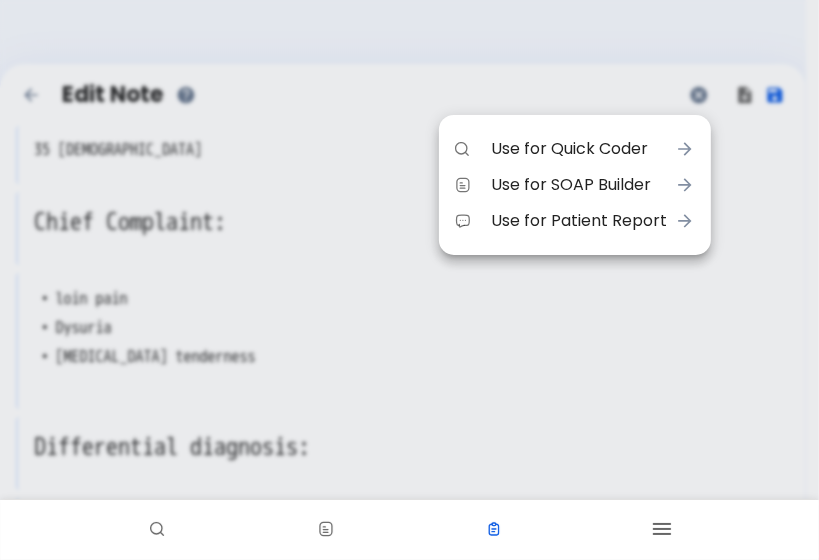 click at bounding box center (409, 280) 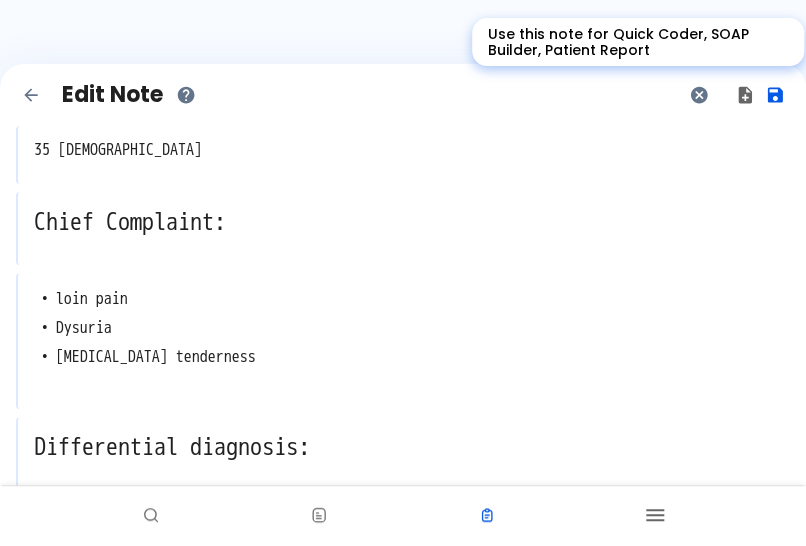 click 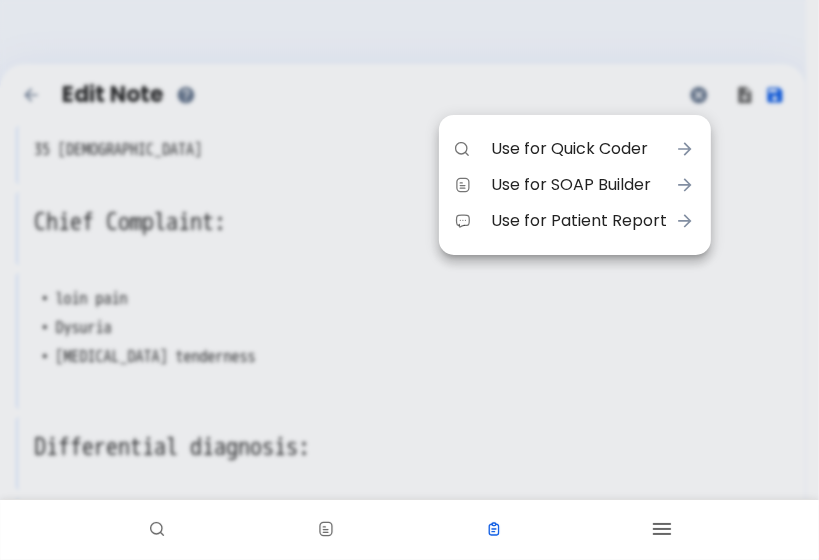 click on "Use for Quick Coder" at bounding box center [579, 149] 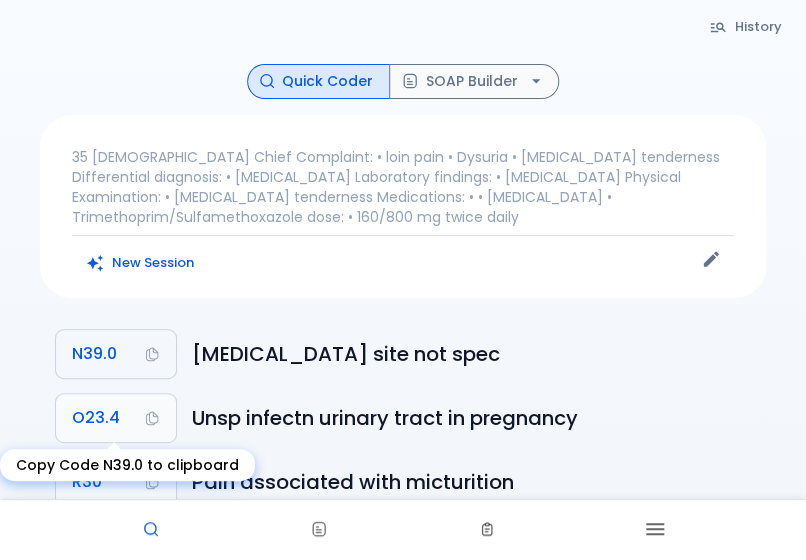 click on "N39.0" at bounding box center (94, 354) 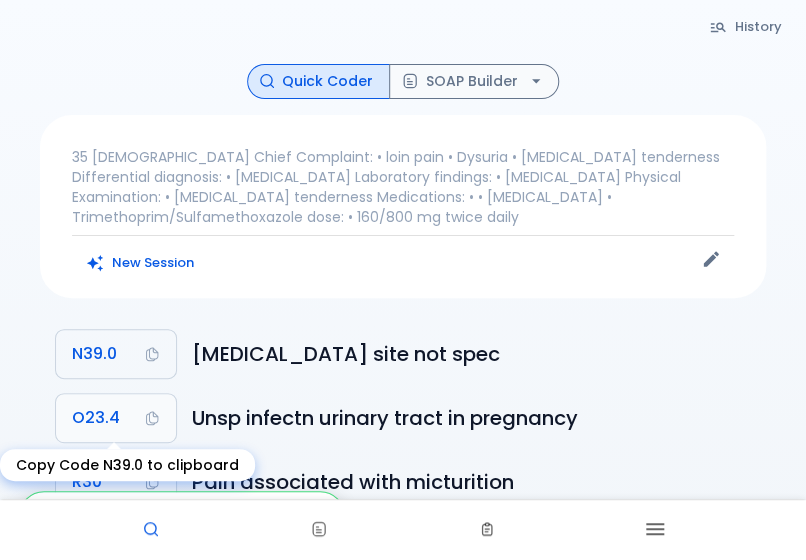 click on "N39.0" at bounding box center (94, 354) 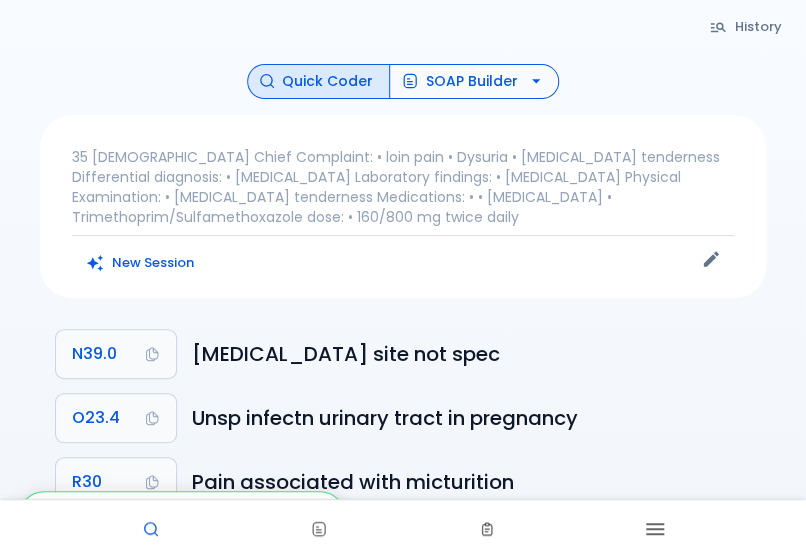 click on "SOAP Builder" at bounding box center [474, 81] 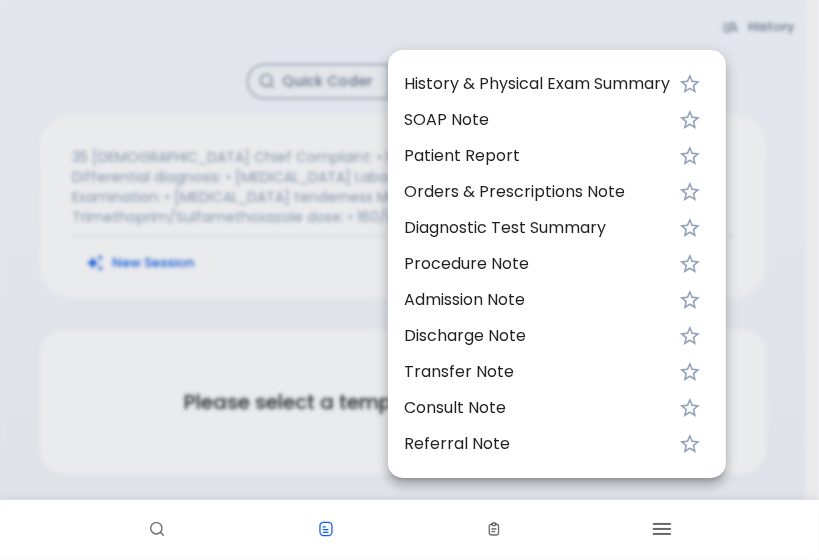 click on "History & Physical Exam Summary" at bounding box center [537, 84] 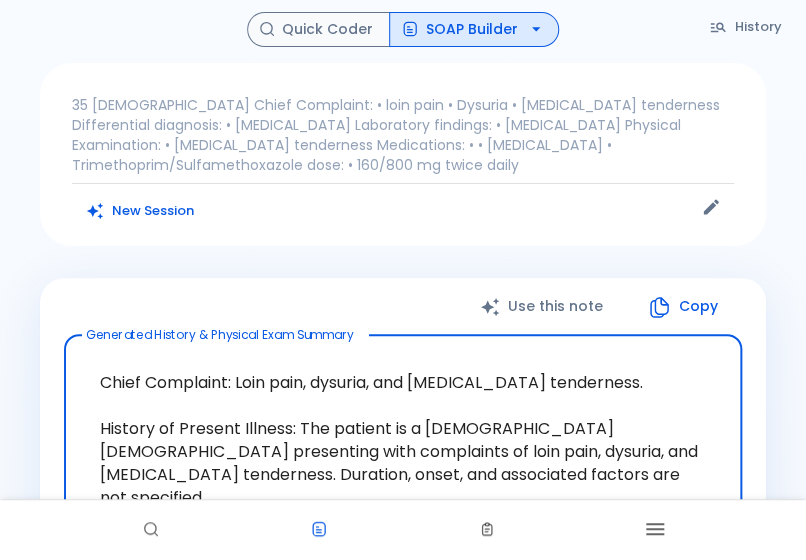 scroll, scrollTop: 80, scrollLeft: 0, axis: vertical 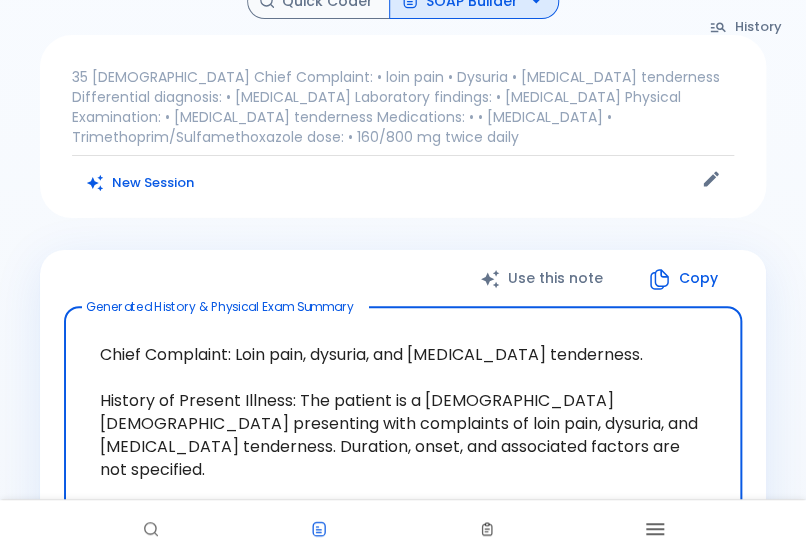 click on "Copy" at bounding box center (684, 278) 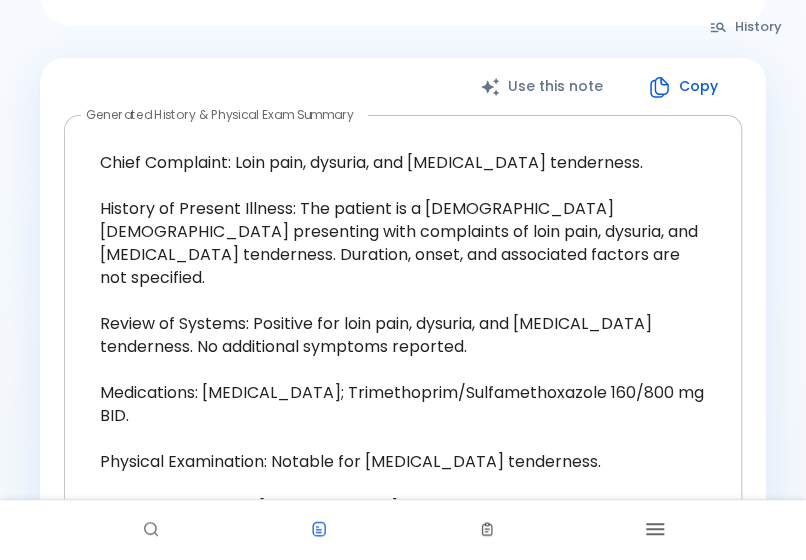 scroll, scrollTop: 240, scrollLeft: 0, axis: vertical 